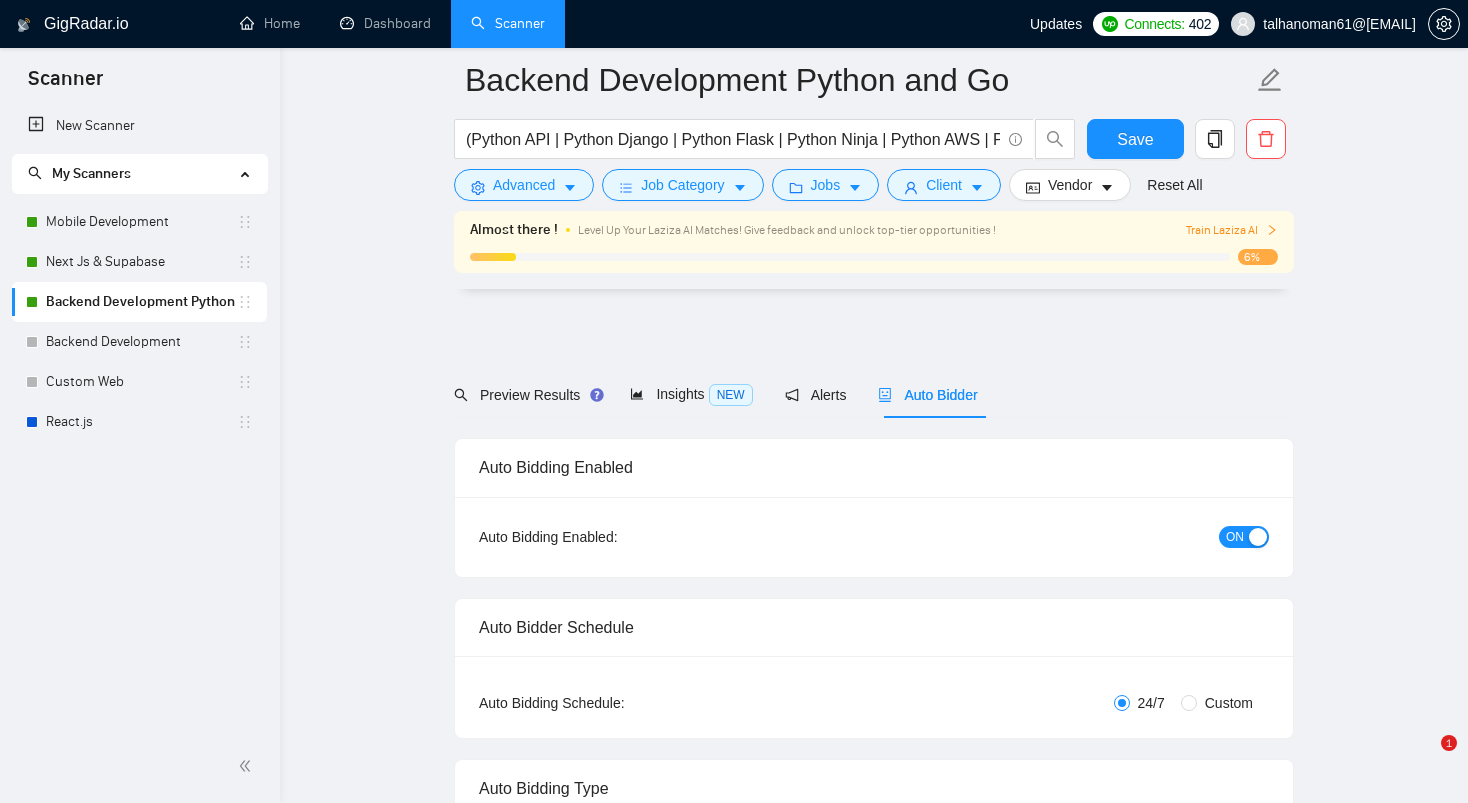 scroll, scrollTop: 3664, scrollLeft: 0, axis: vertical 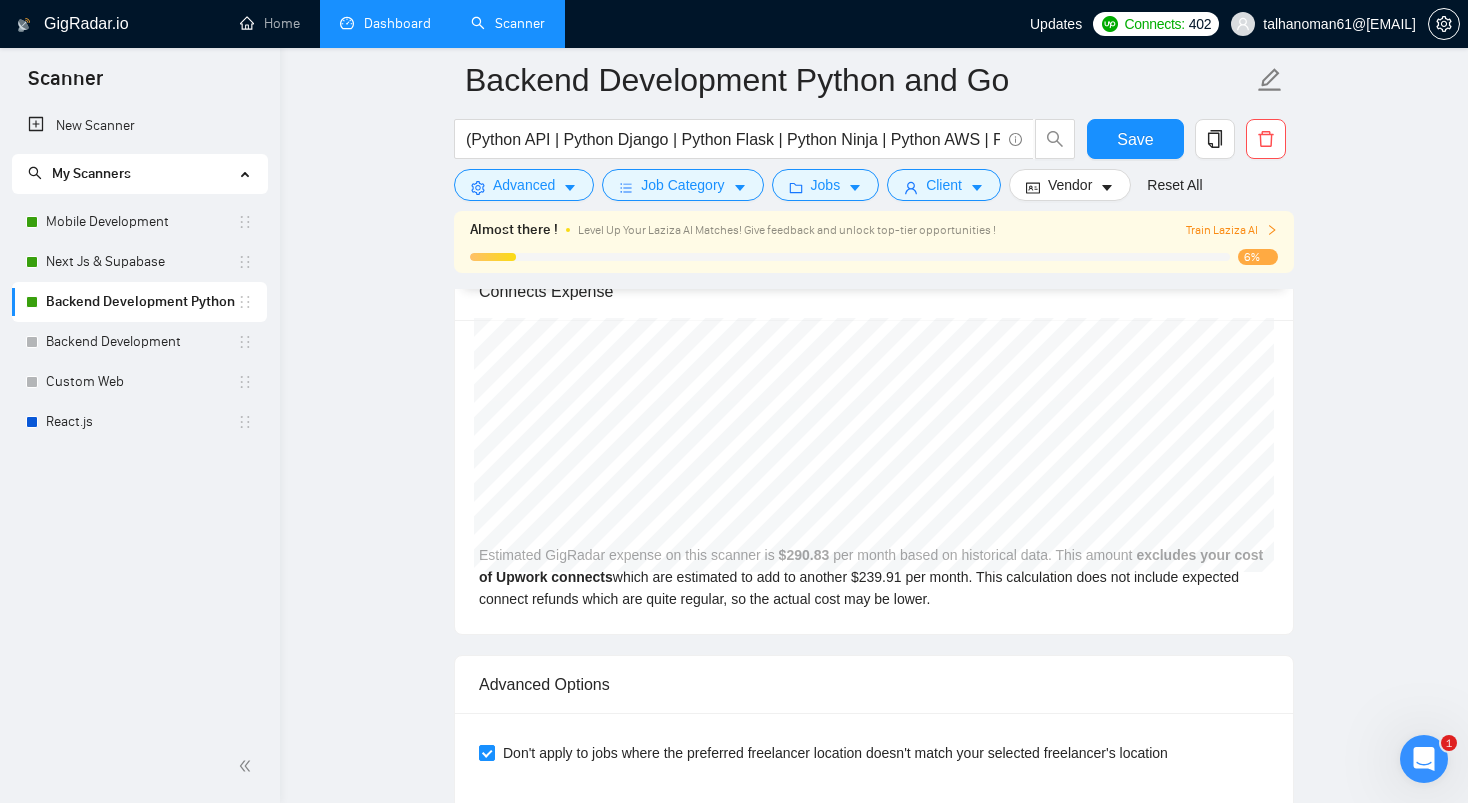 click on "Dashboard" at bounding box center [385, 23] 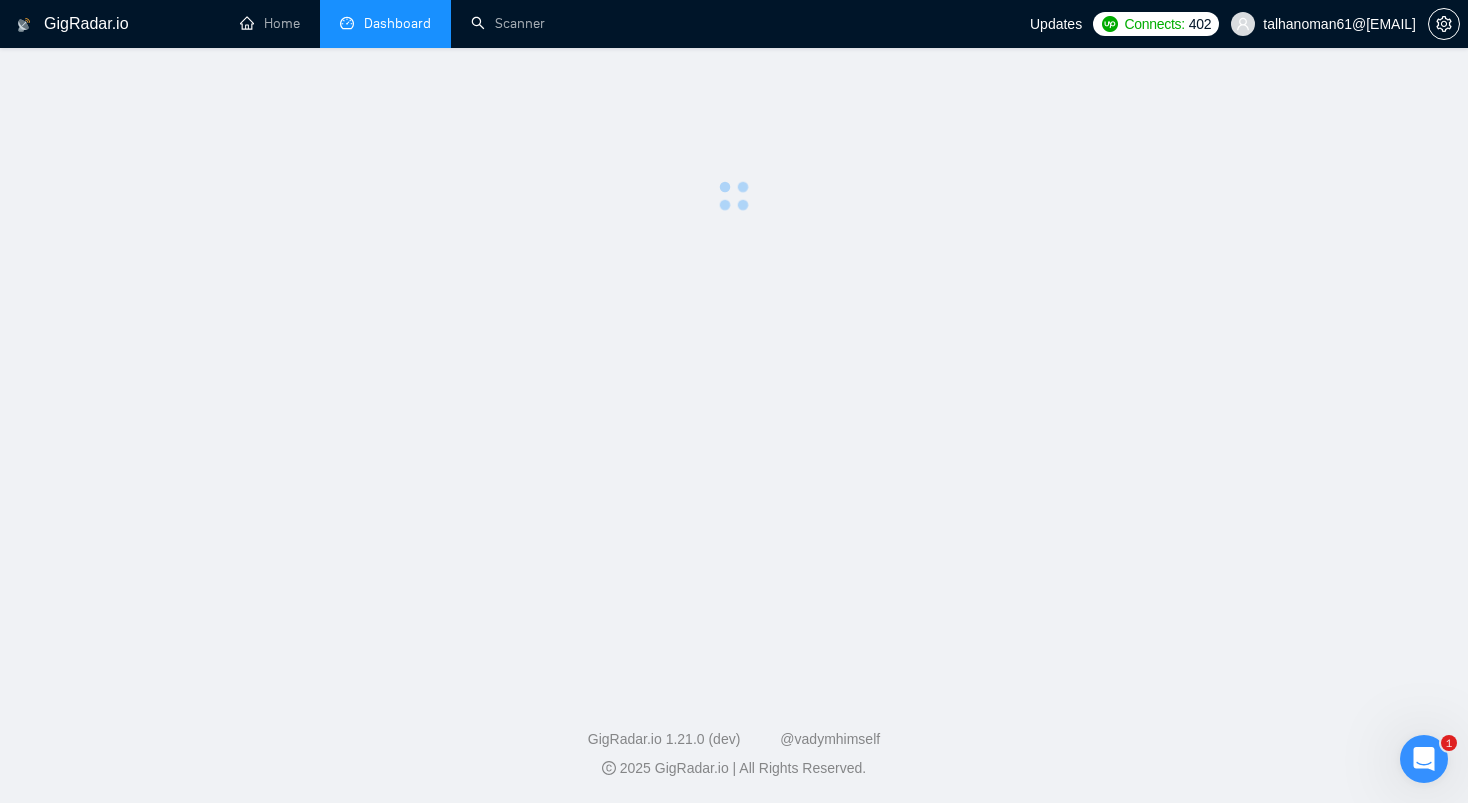 scroll, scrollTop: 0, scrollLeft: 0, axis: both 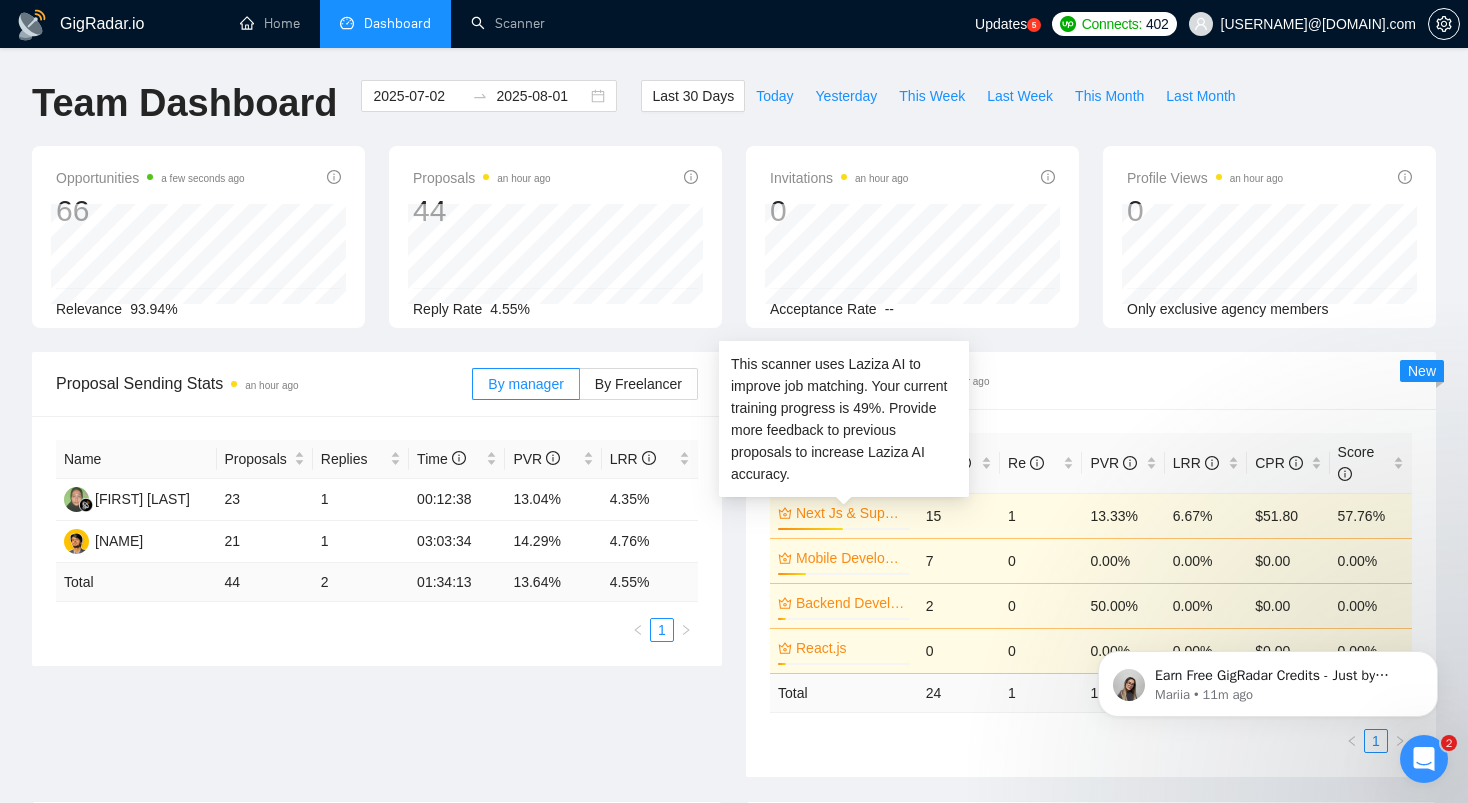 click on "Next Js & Supabase" at bounding box center [851, 513] 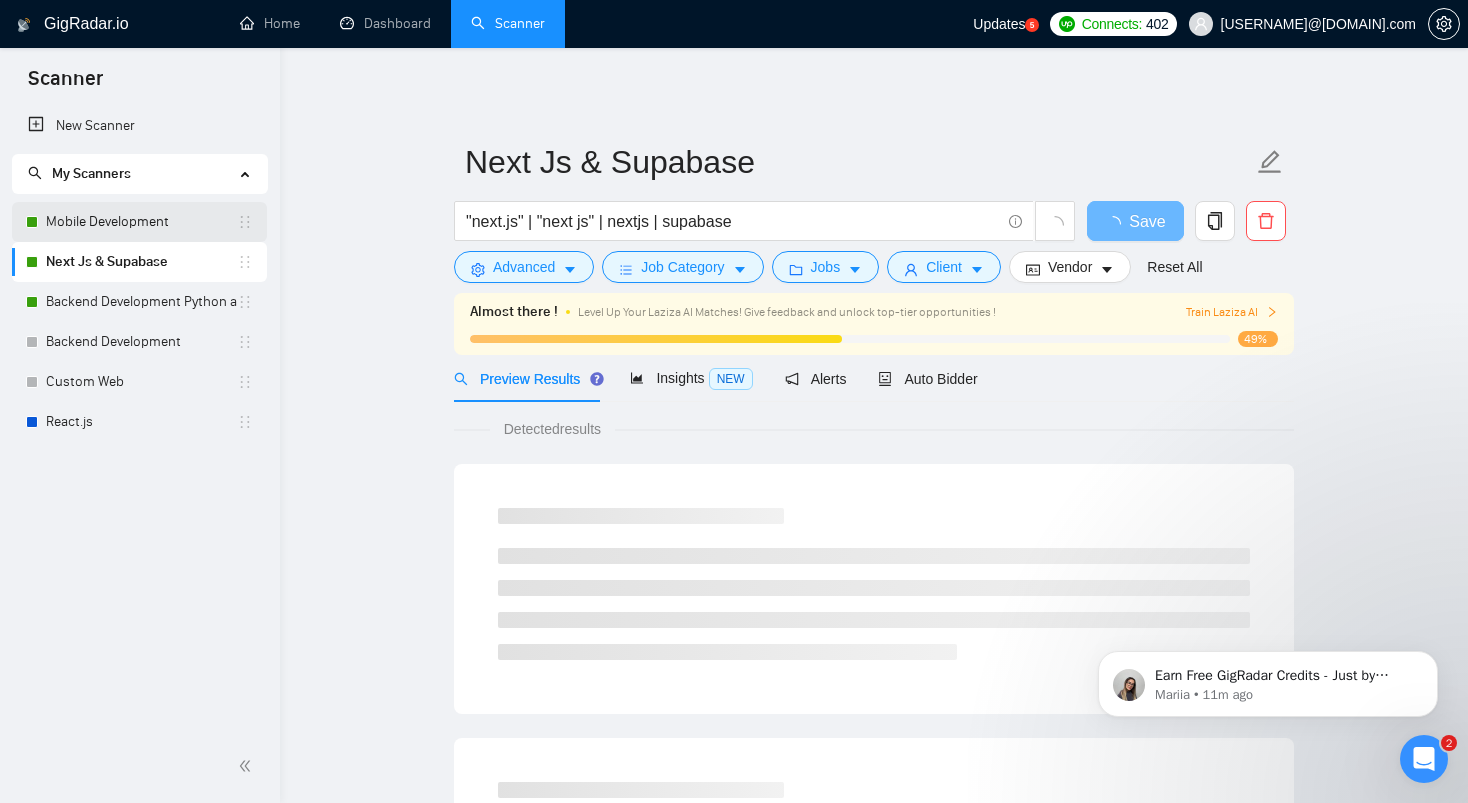 click on "Mobile Development" at bounding box center [141, 222] 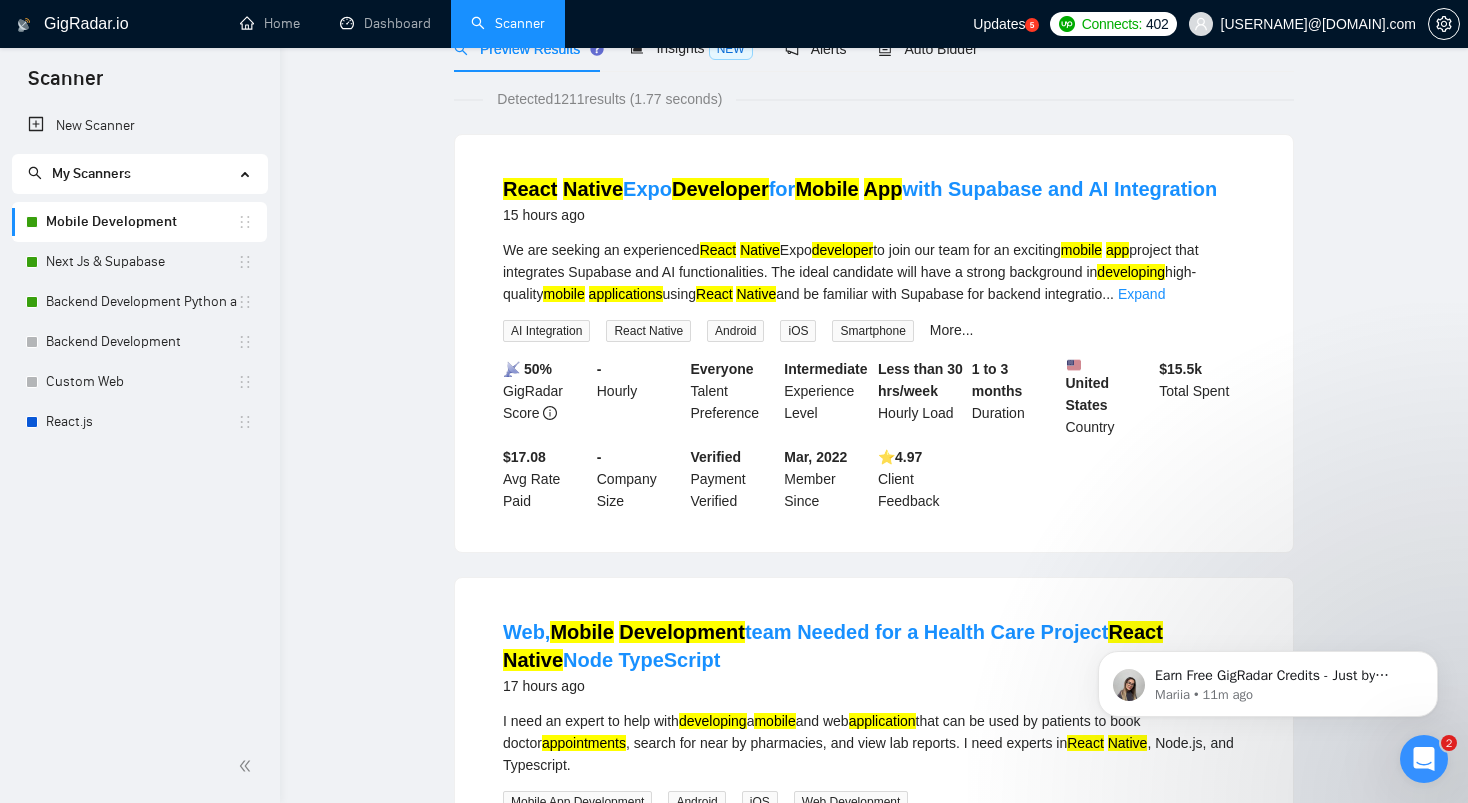scroll, scrollTop: 0, scrollLeft: 0, axis: both 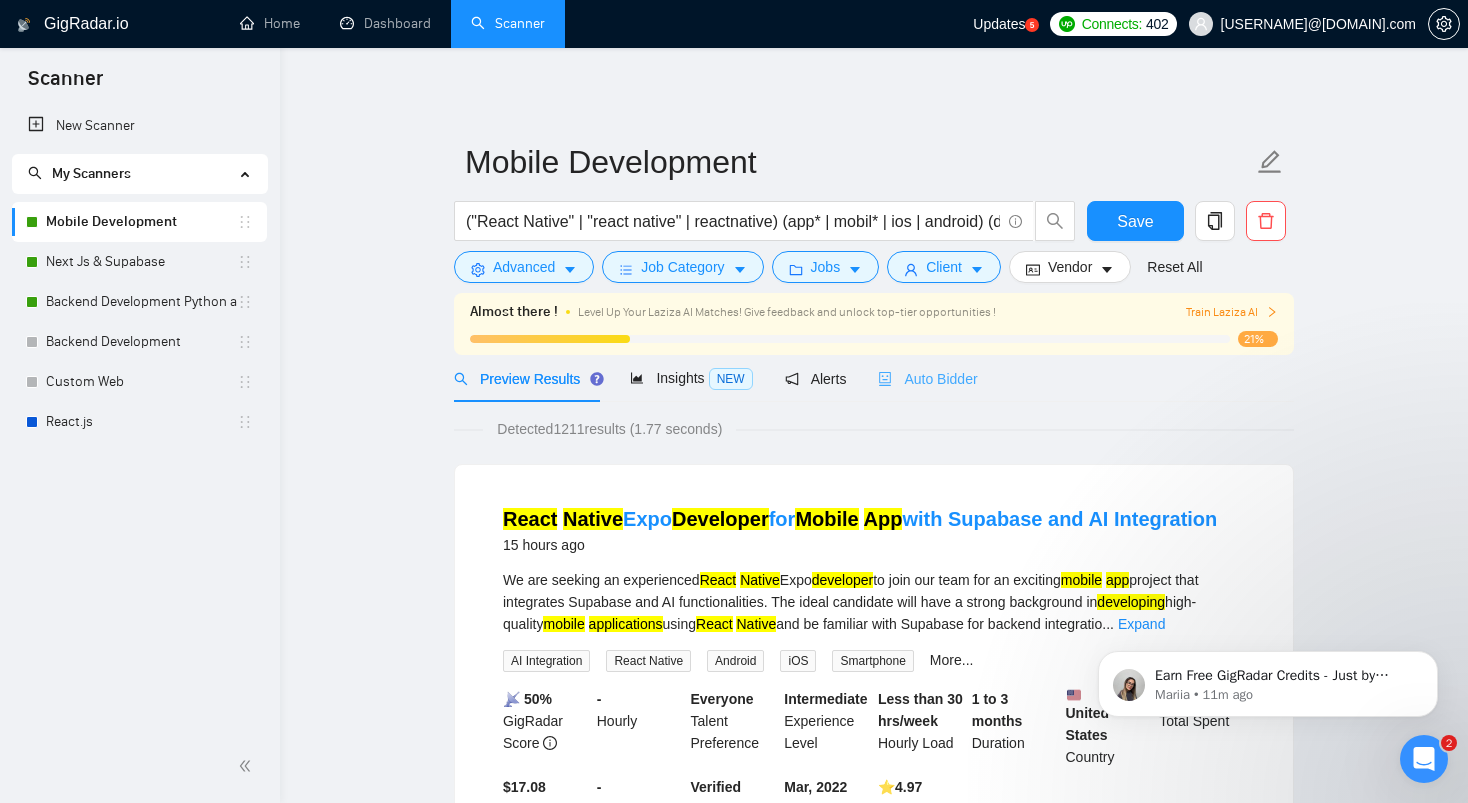 click on "Auto Bidder" at bounding box center (927, 378) 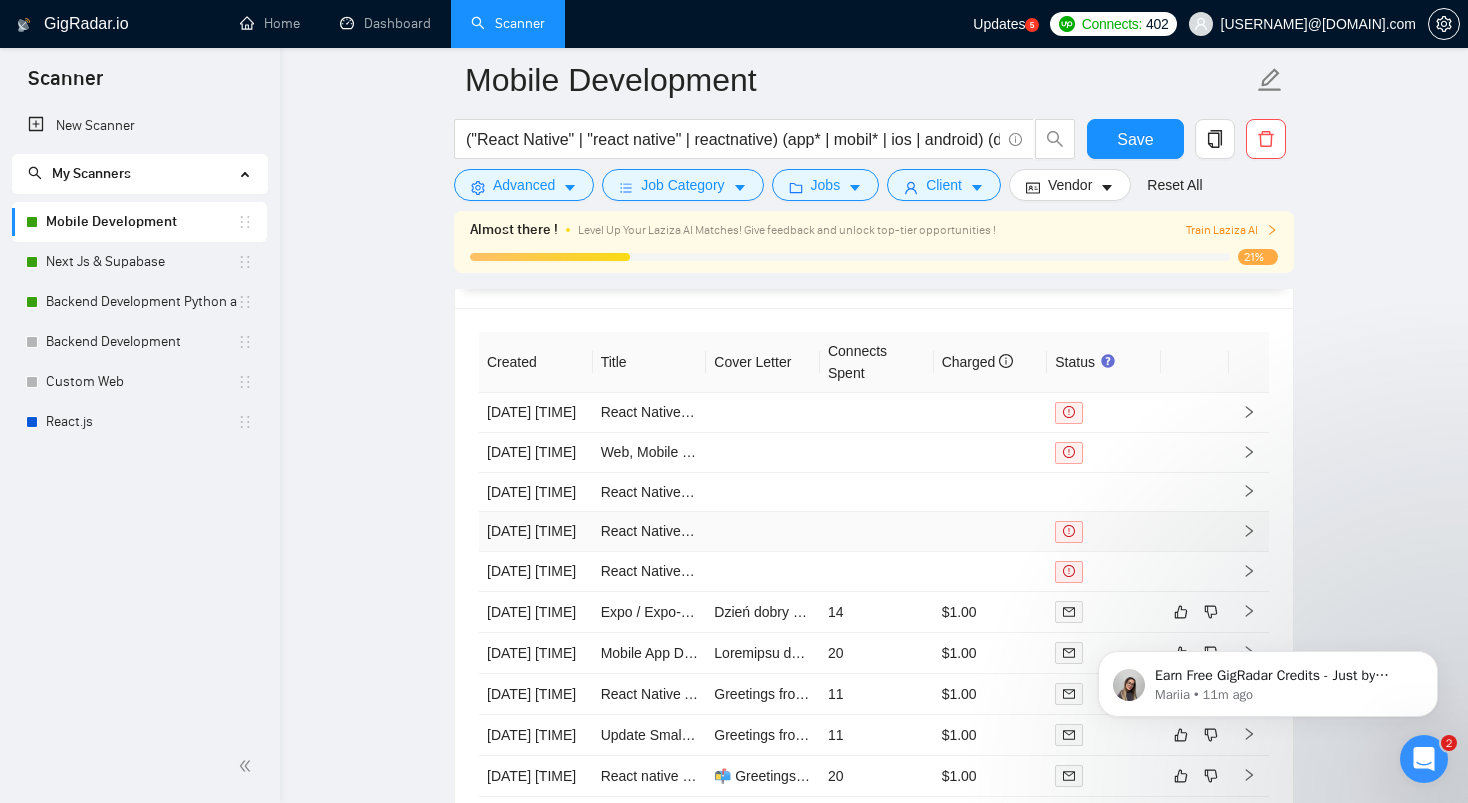 scroll, scrollTop: 4669, scrollLeft: 0, axis: vertical 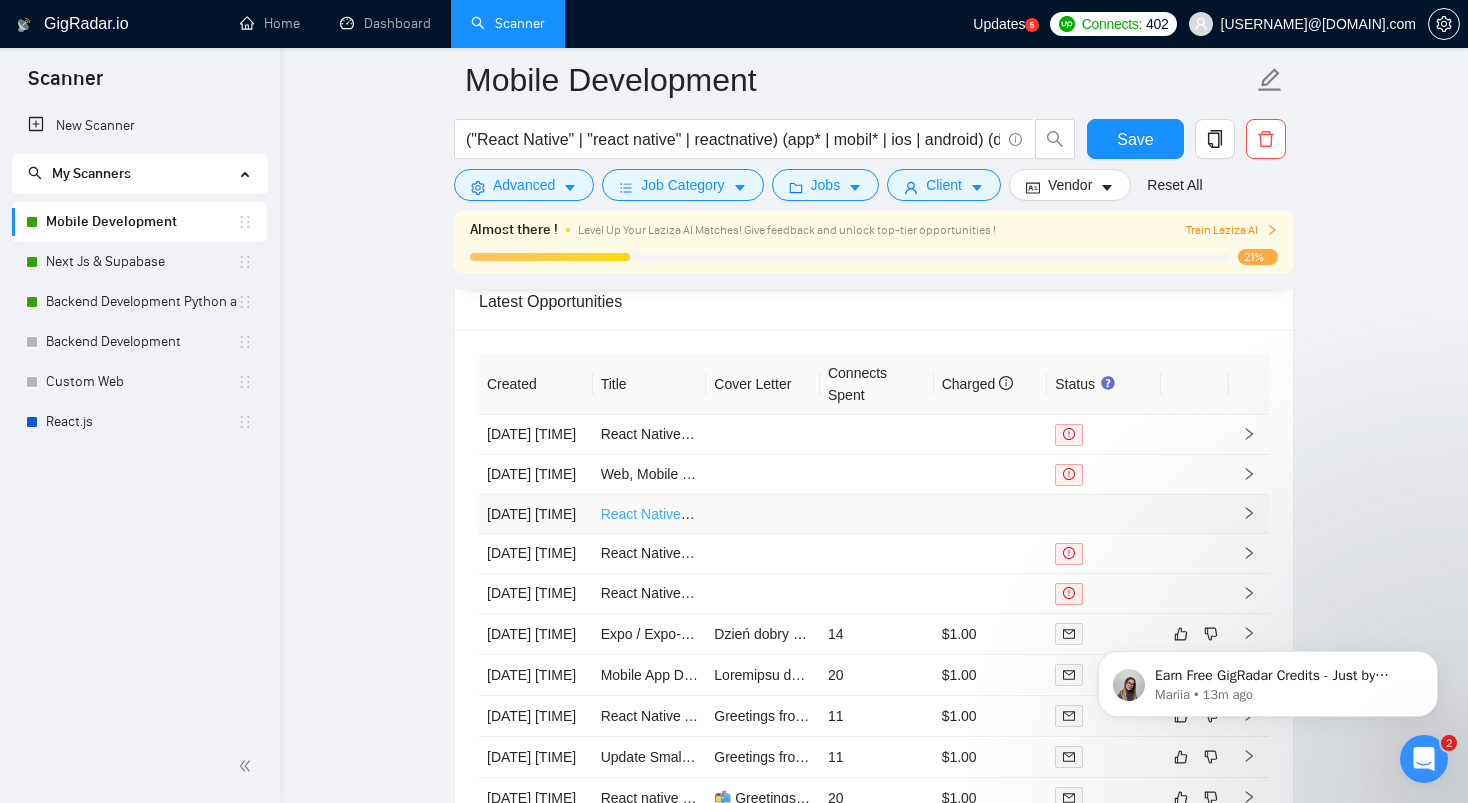 click on "React Native Expert for AI-Powered Pregnancy App (3D Avatar + AR)" at bounding box center (815, 514) 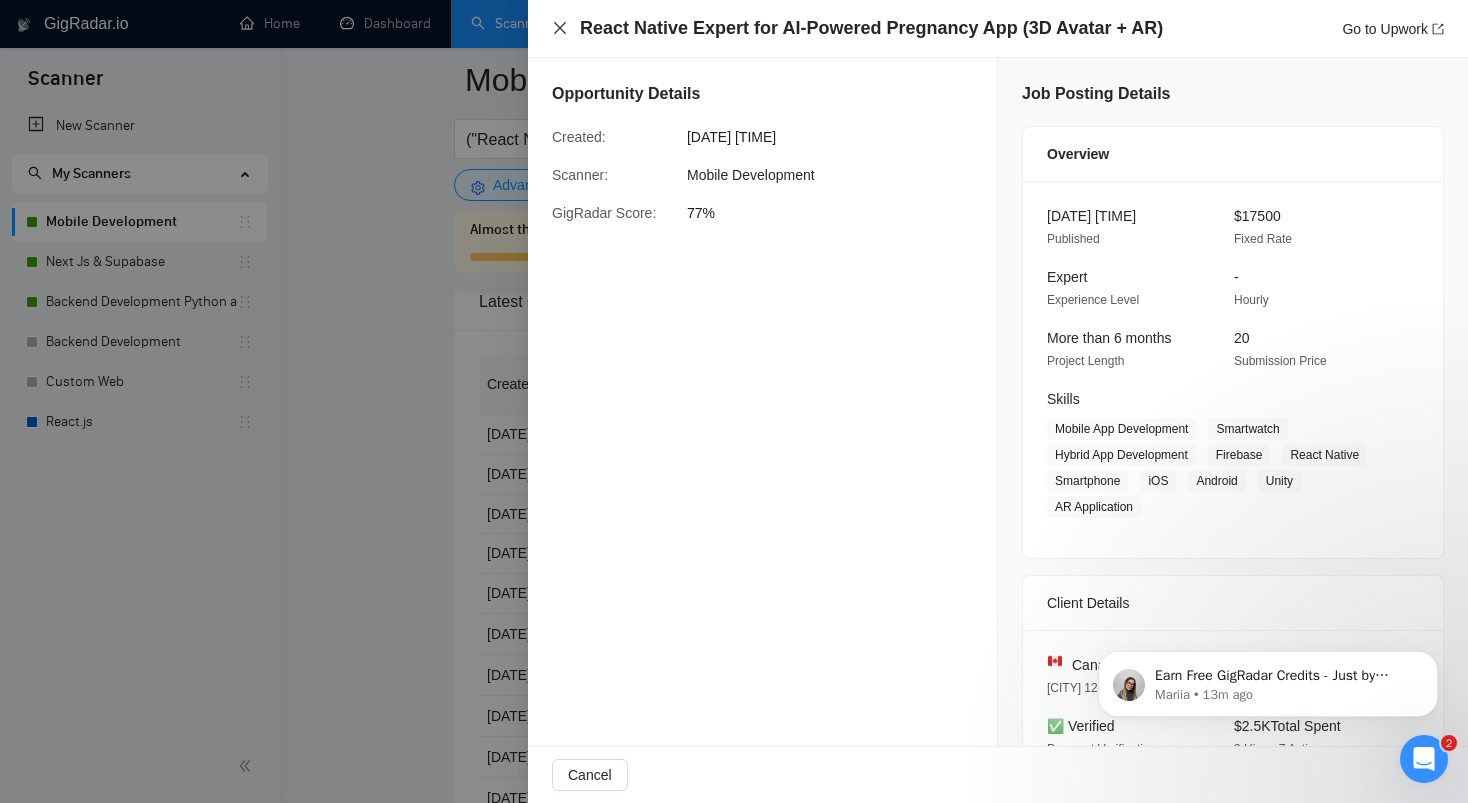 click 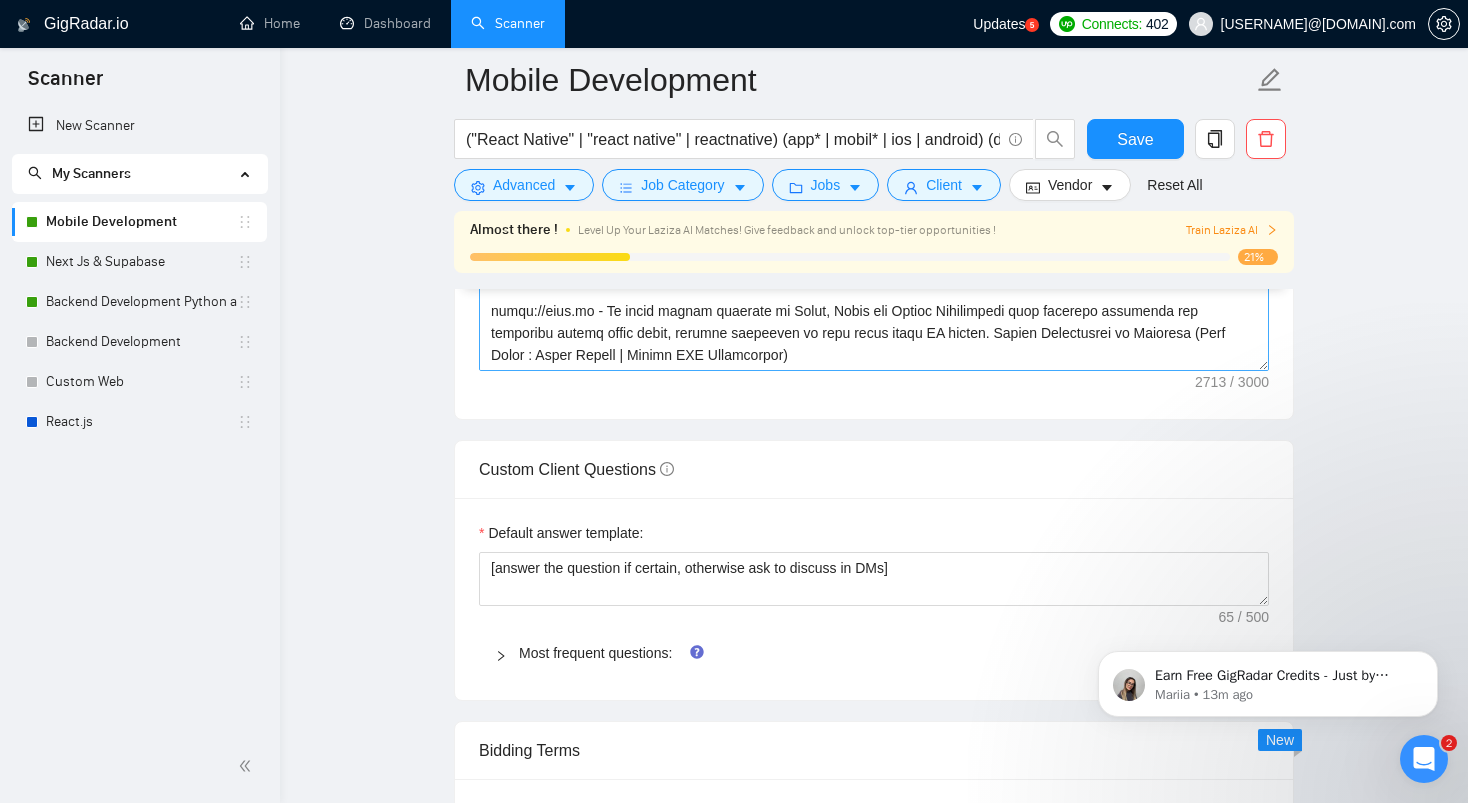 scroll, scrollTop: 2044, scrollLeft: 0, axis: vertical 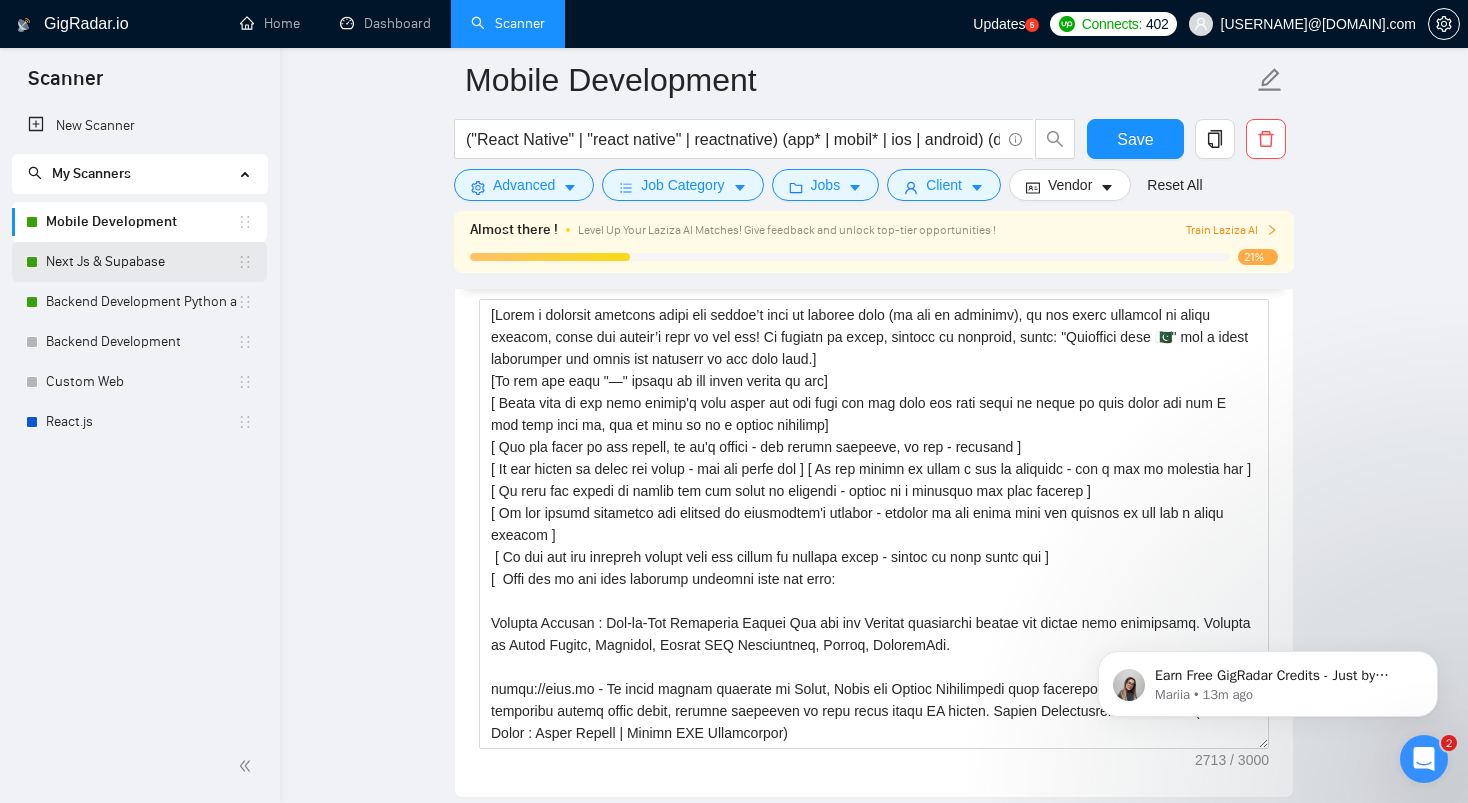 click on "Next Js & Supabase" at bounding box center (141, 262) 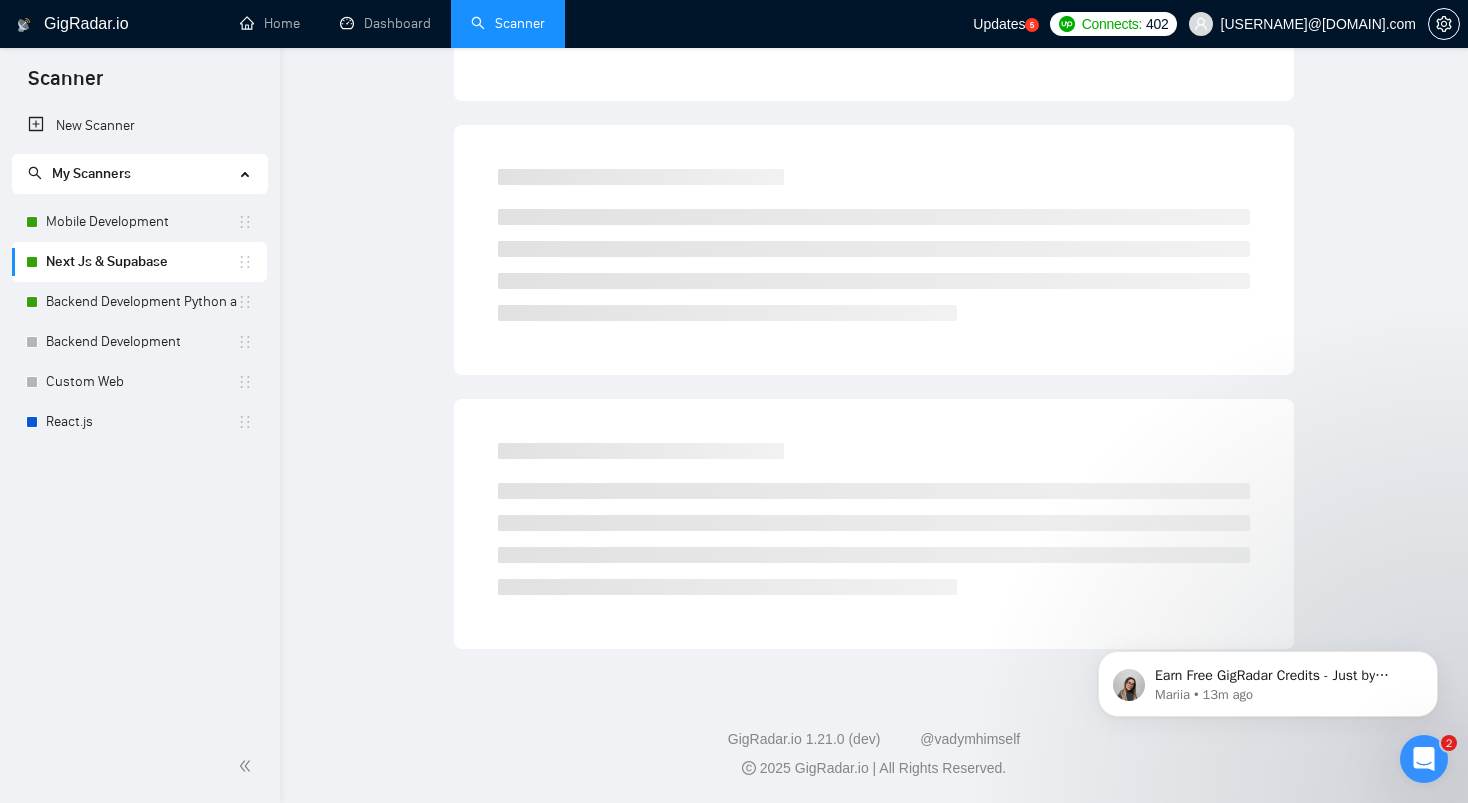 scroll, scrollTop: 0, scrollLeft: 0, axis: both 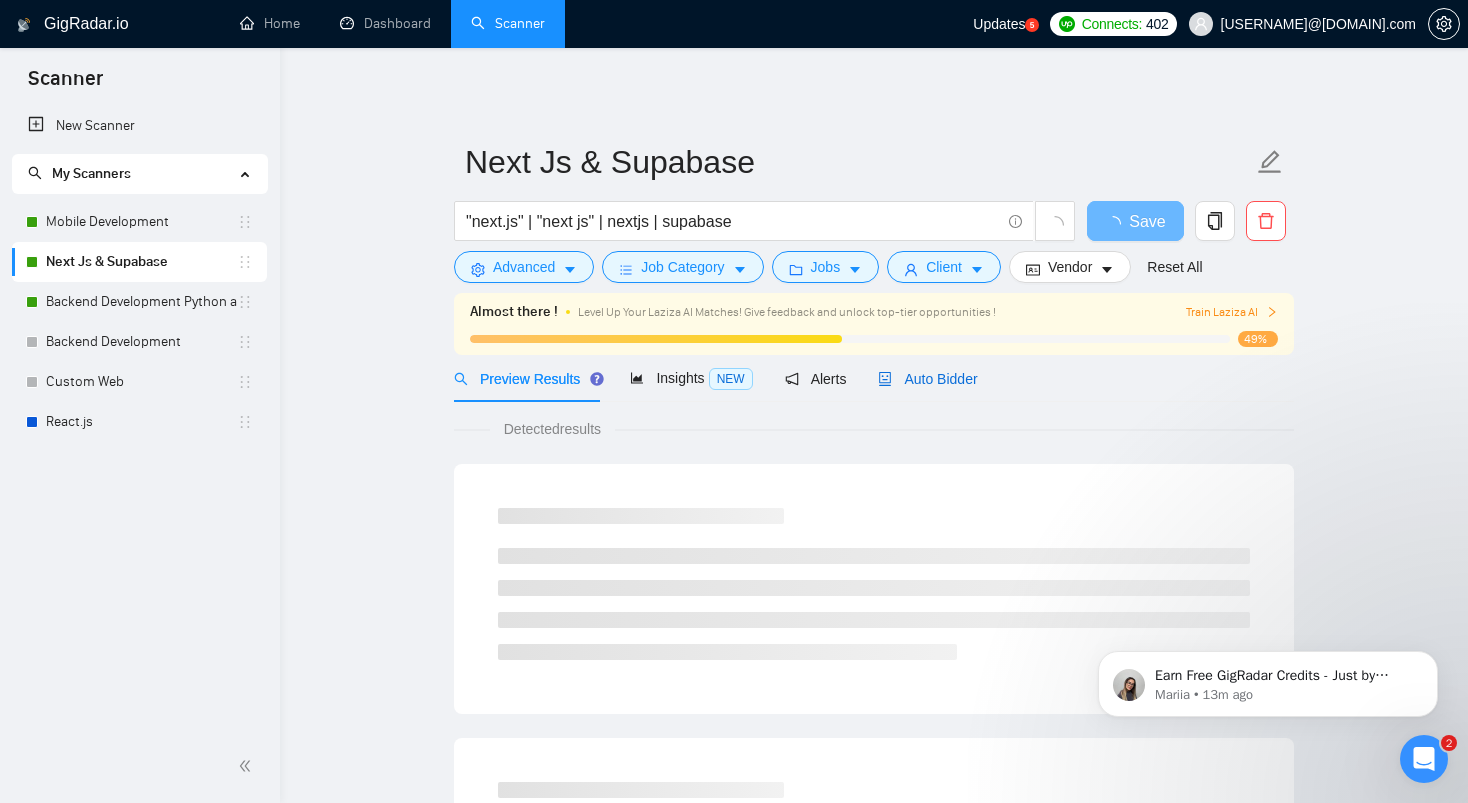 click on "Auto Bidder" at bounding box center (927, 379) 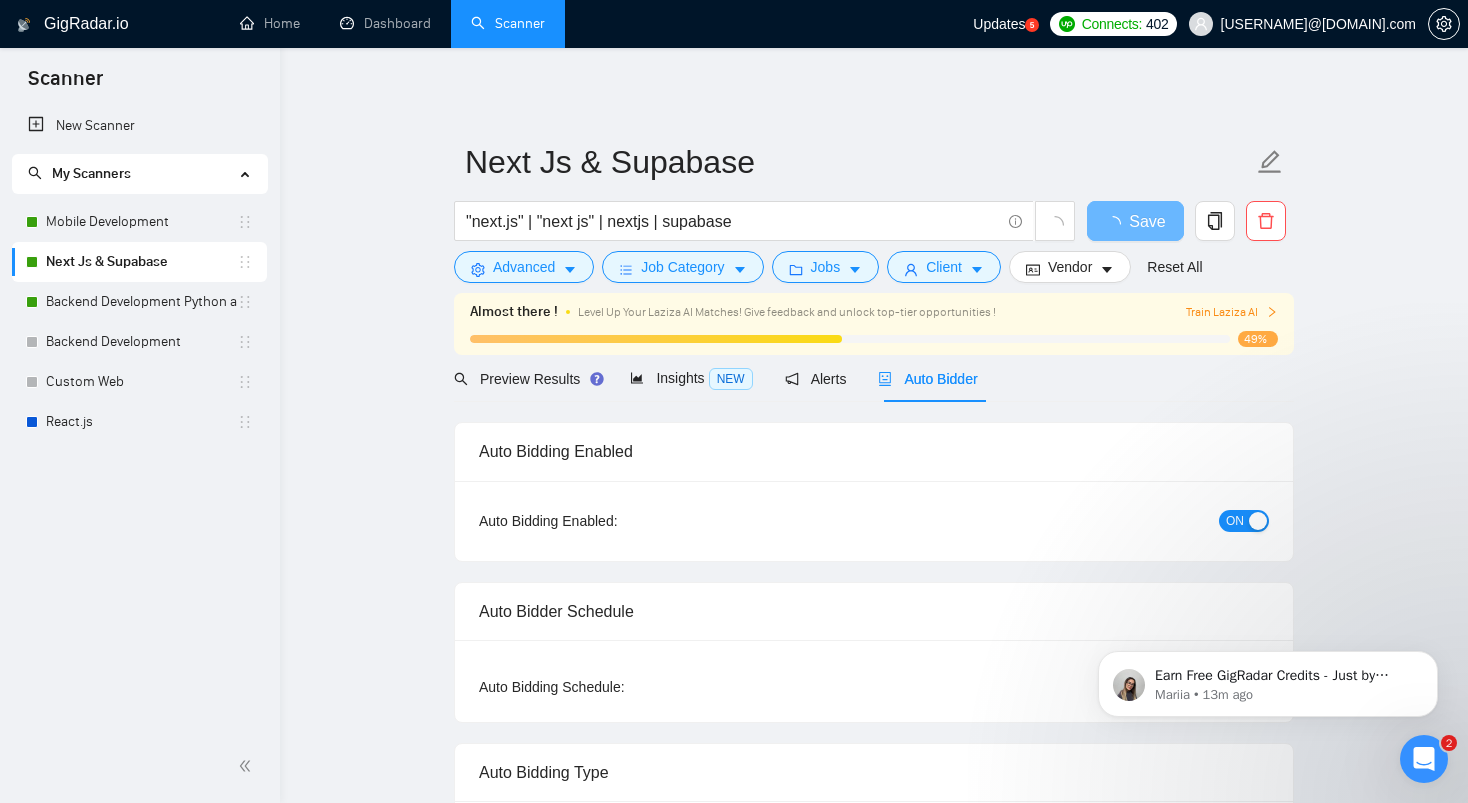 type 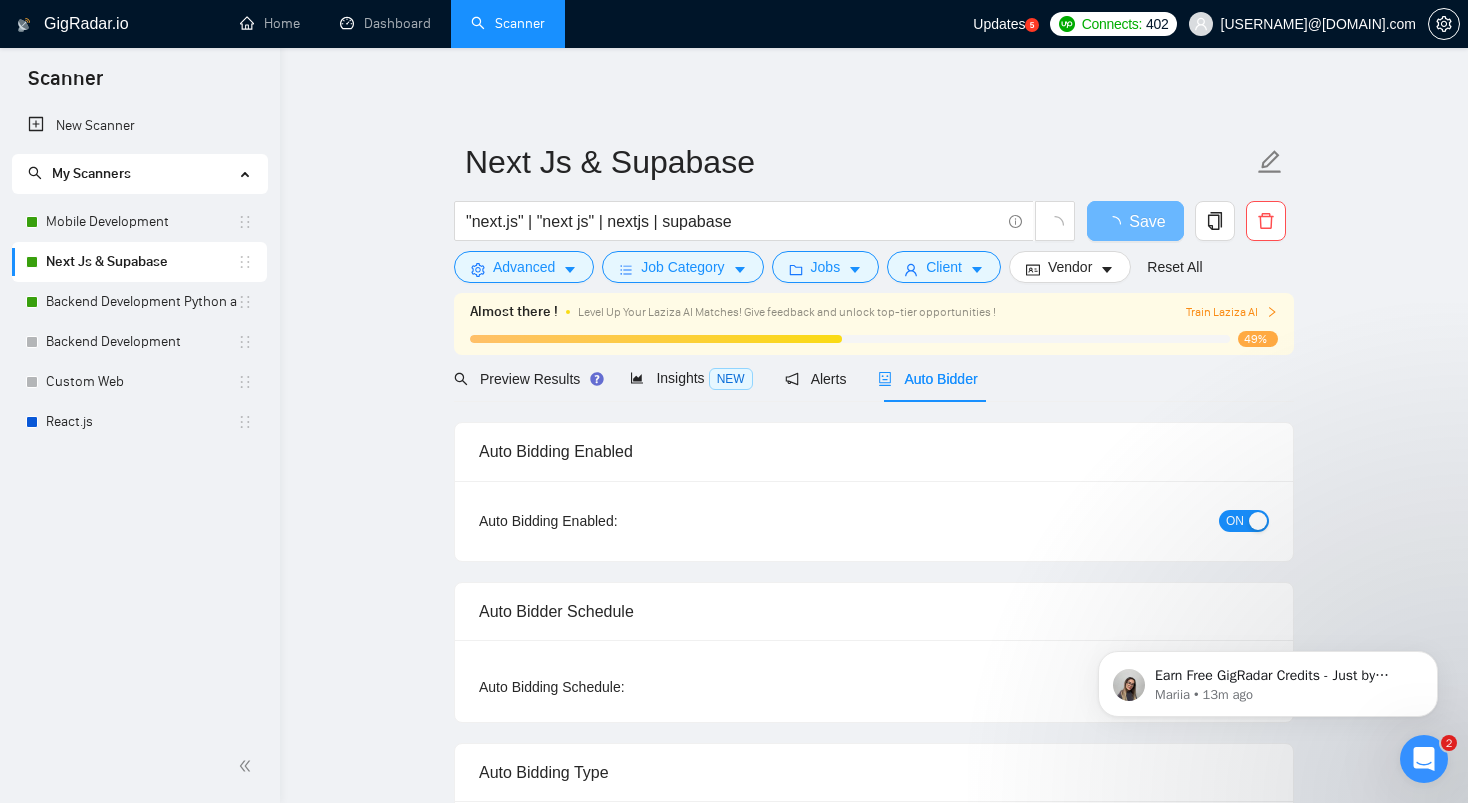 radio on "false" 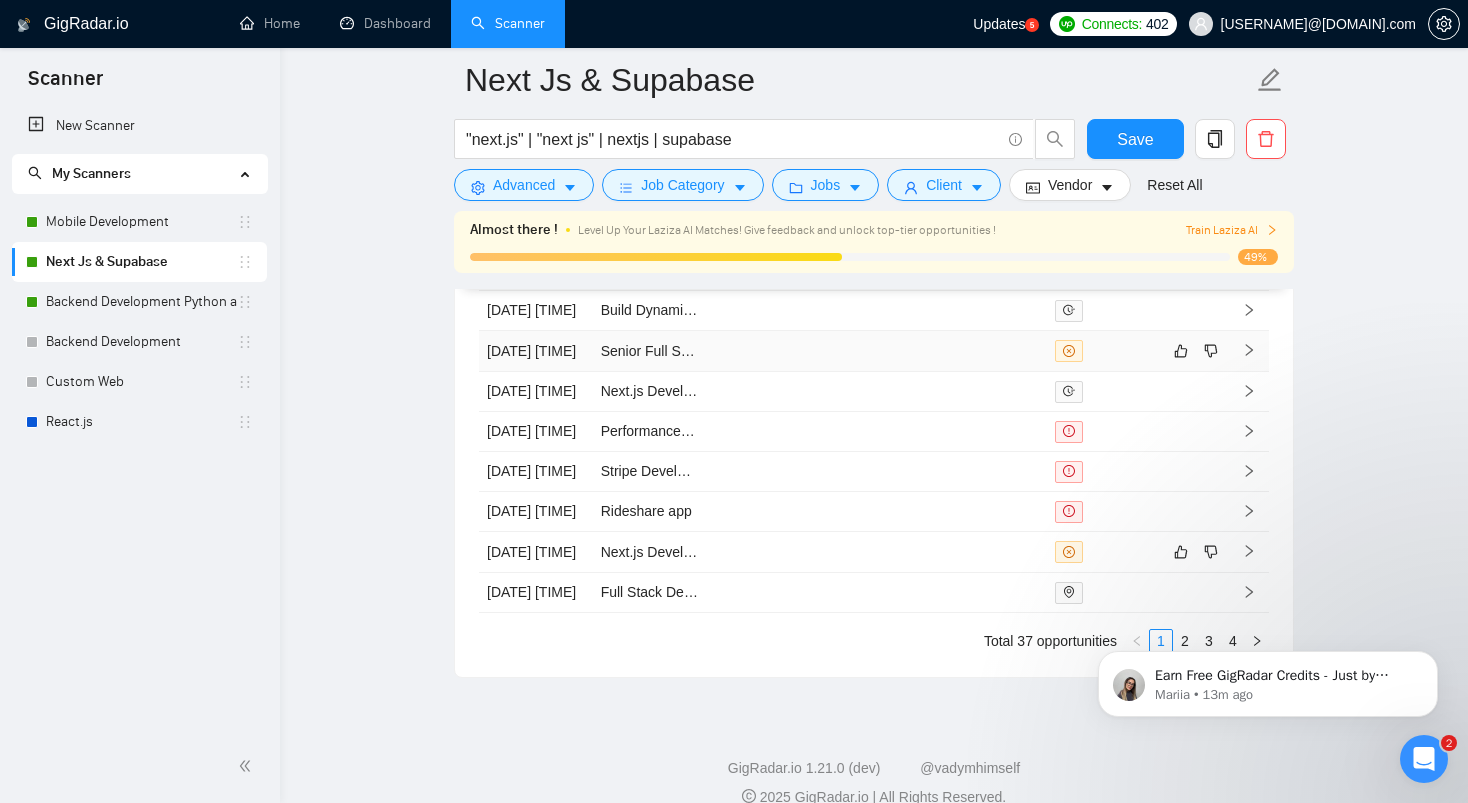 scroll, scrollTop: 4876, scrollLeft: 0, axis: vertical 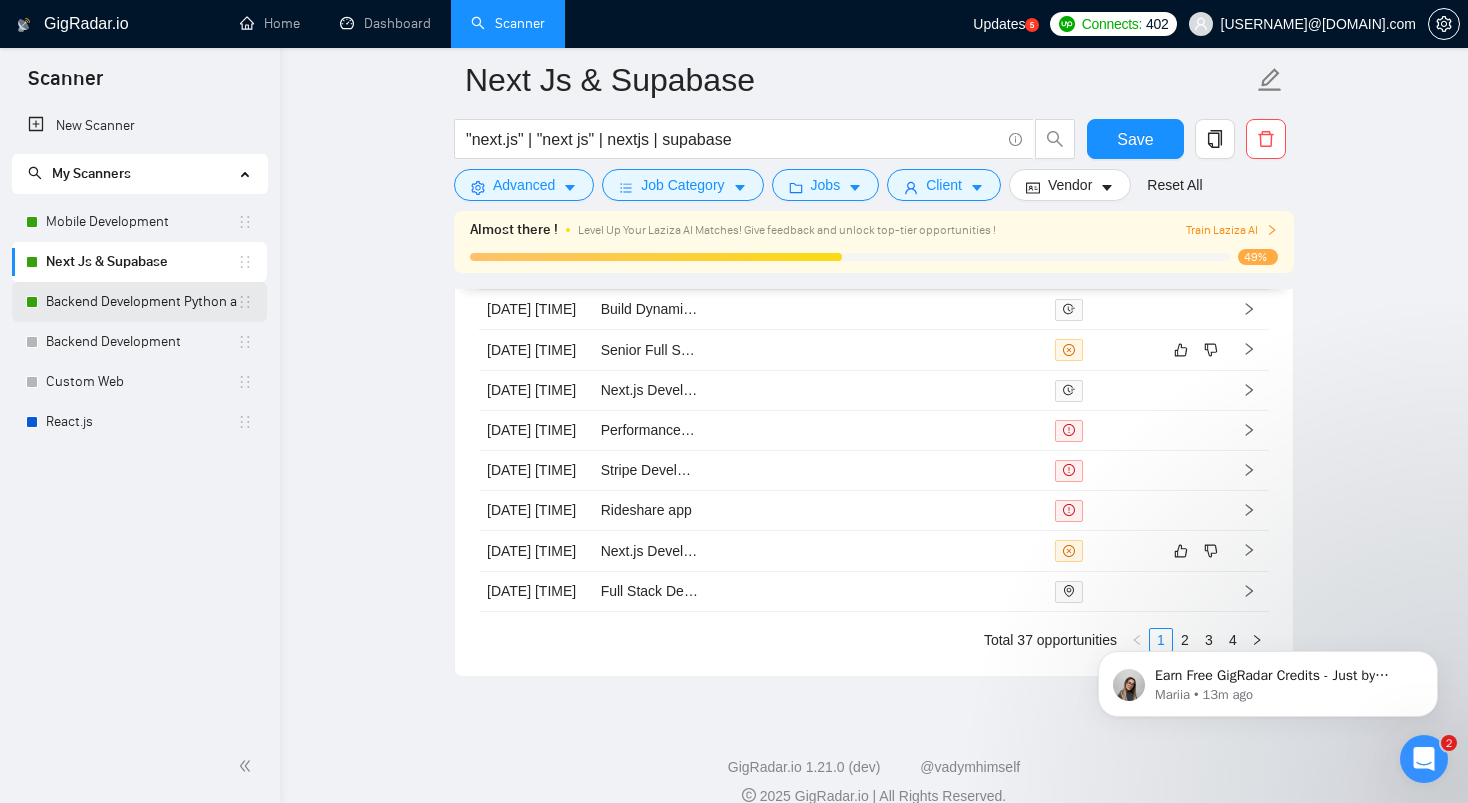 click on "Backend Development Python and Go" at bounding box center [141, 302] 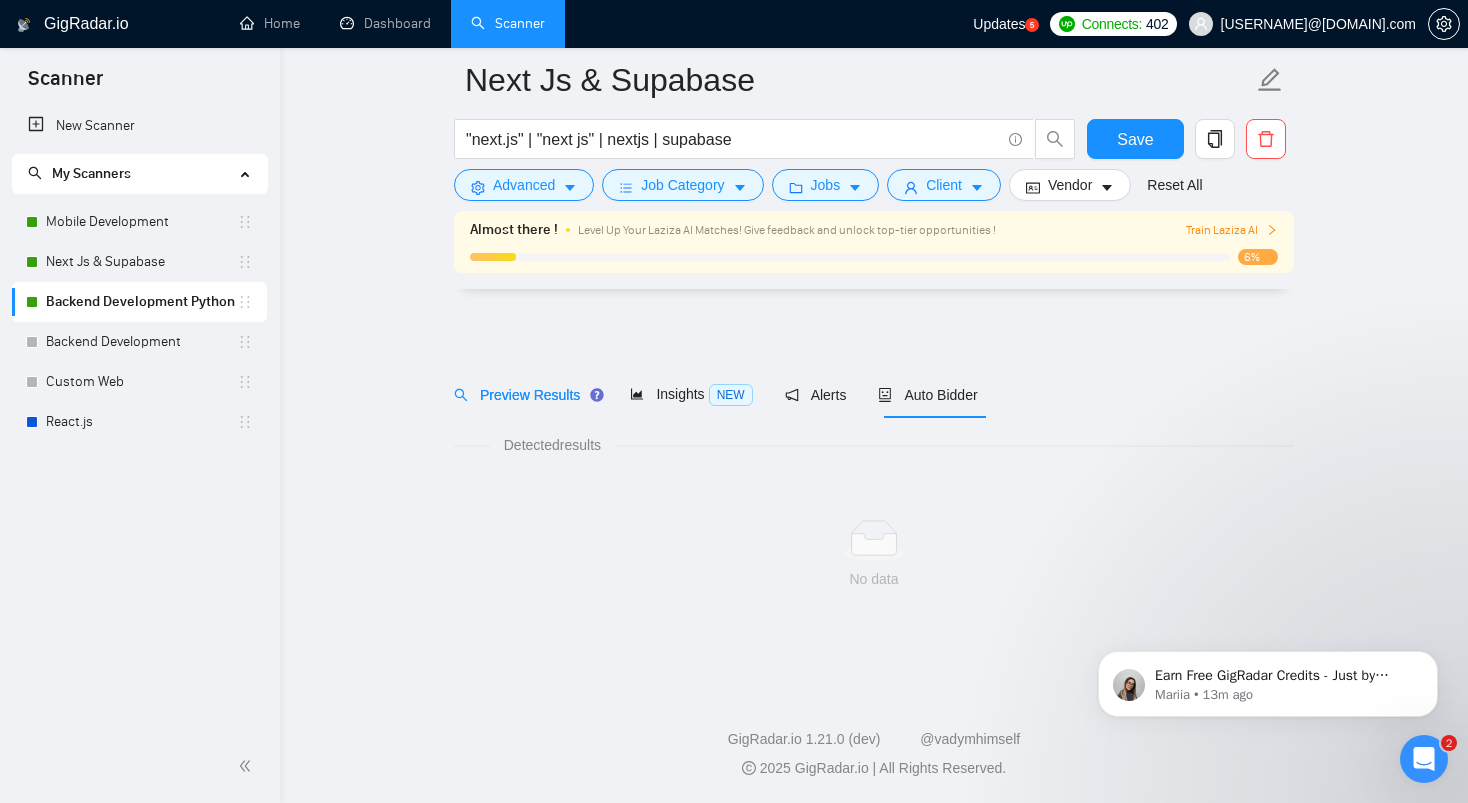 scroll, scrollTop: 0, scrollLeft: 0, axis: both 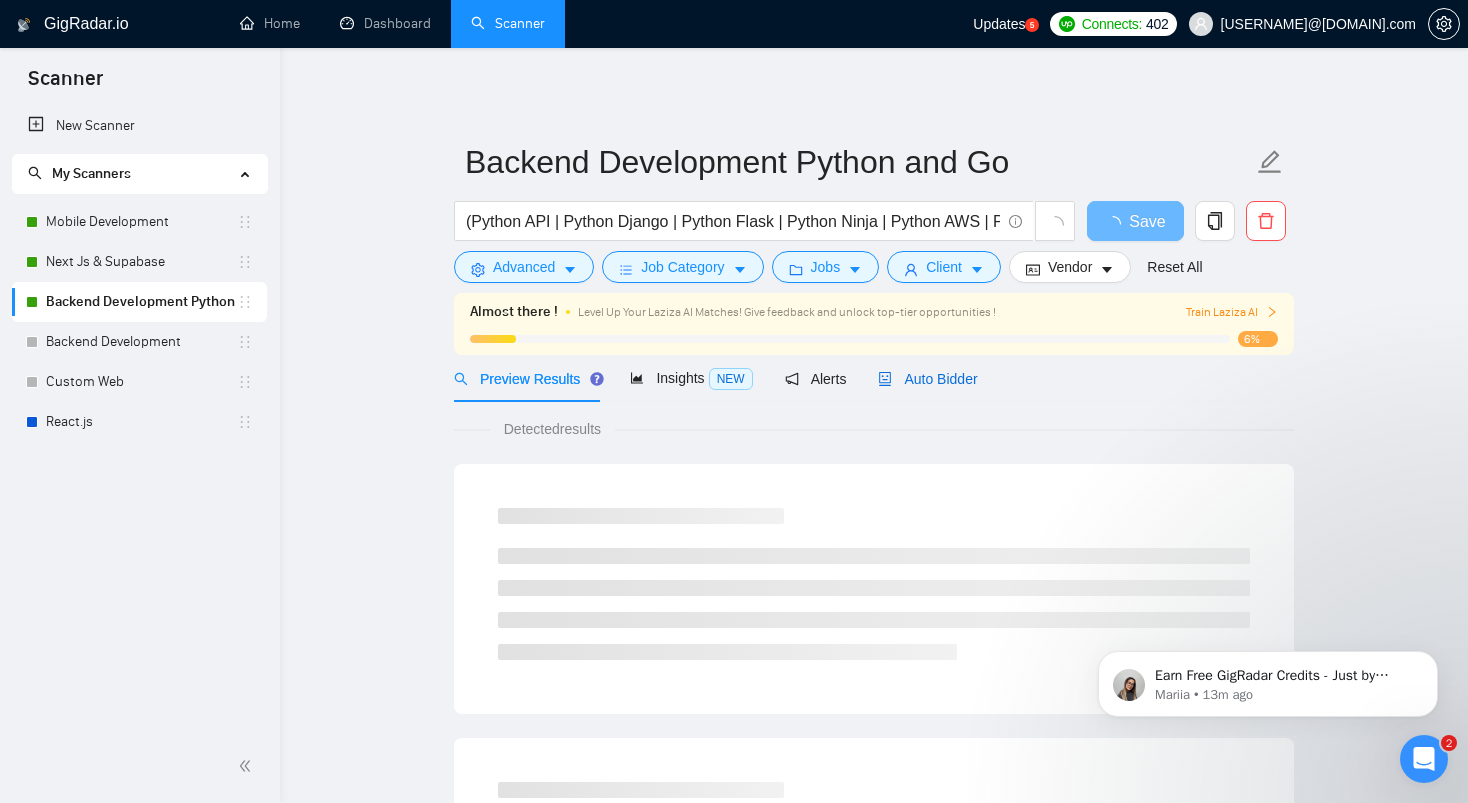 click on "Auto Bidder" at bounding box center [927, 379] 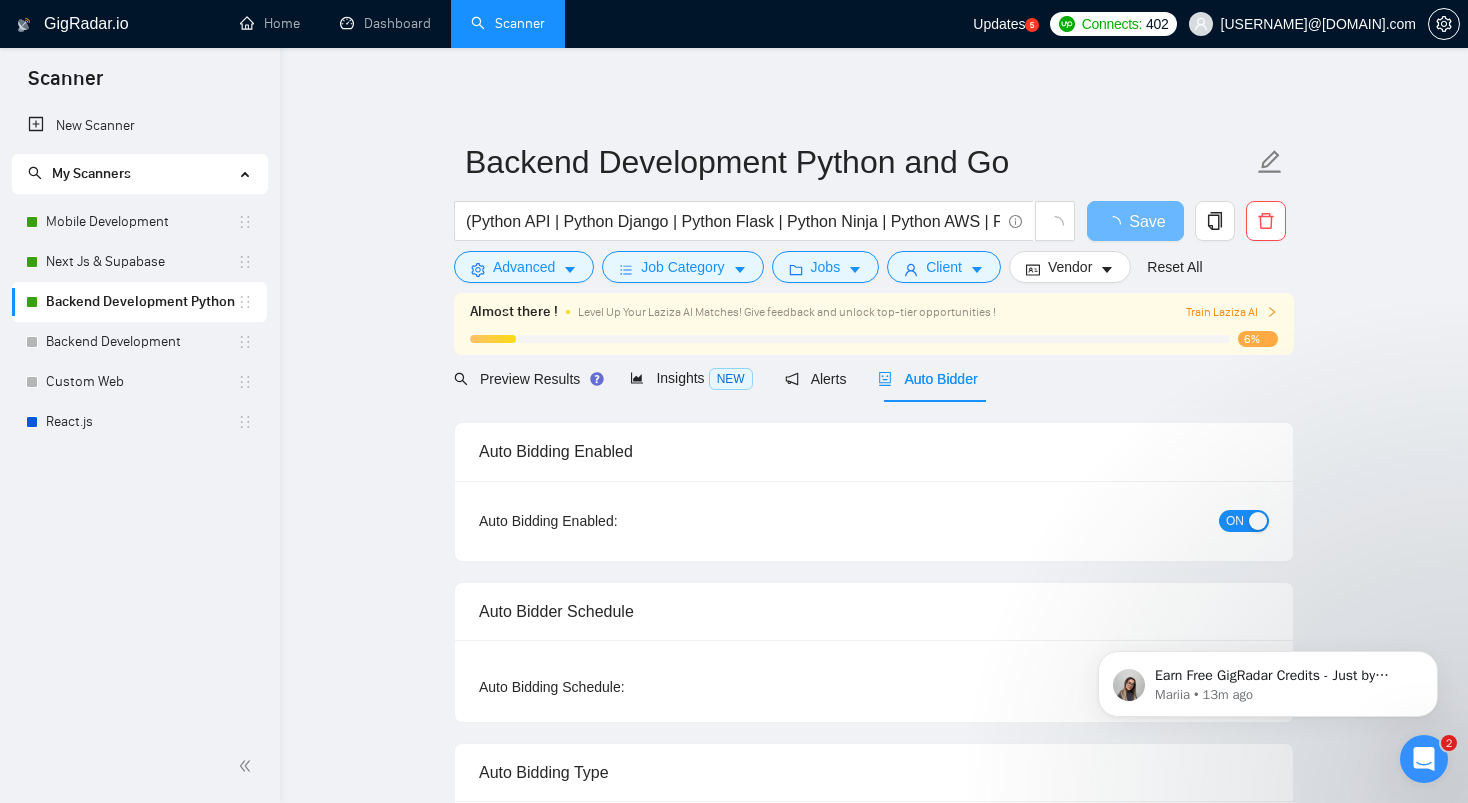 type 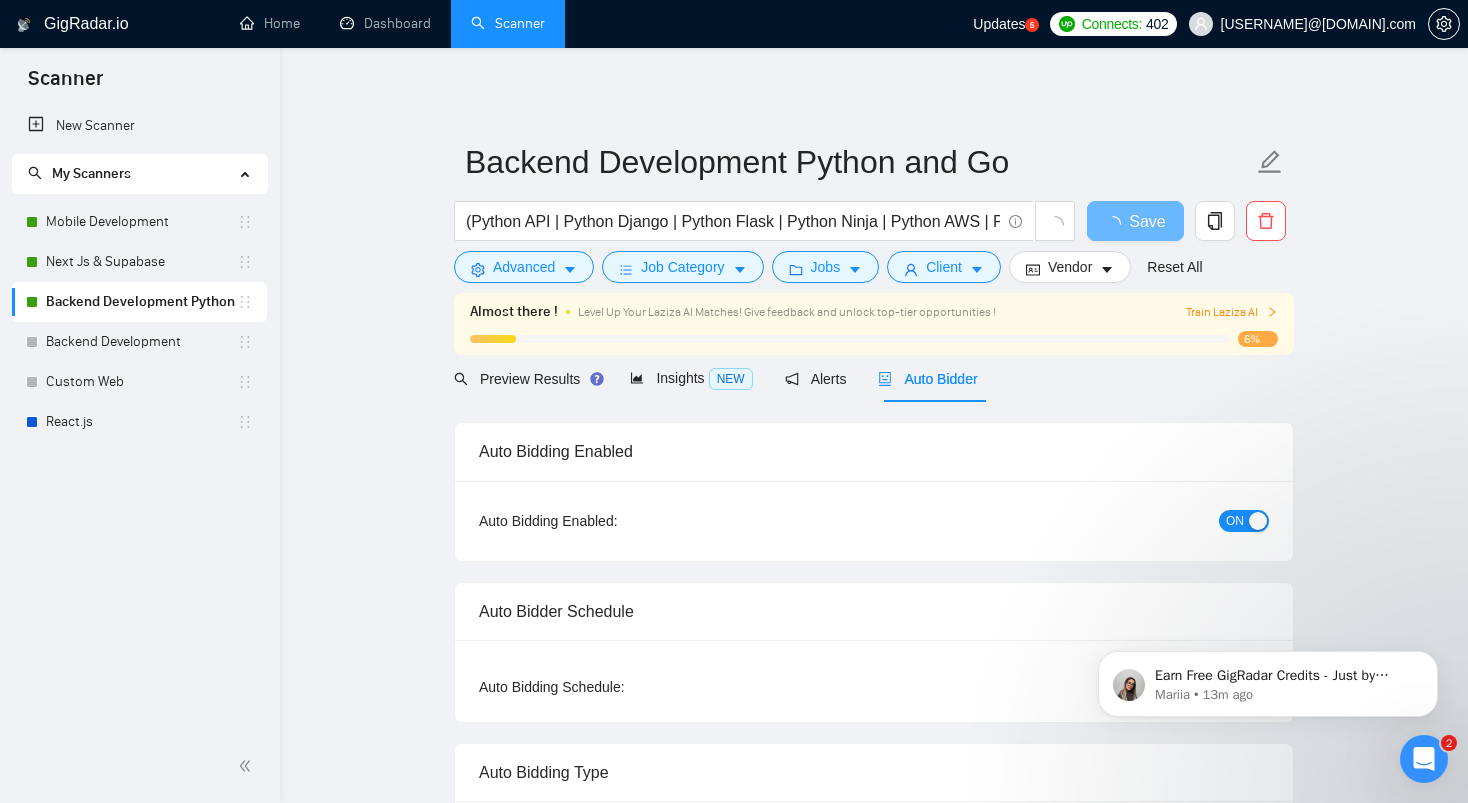 checkbox on "true" 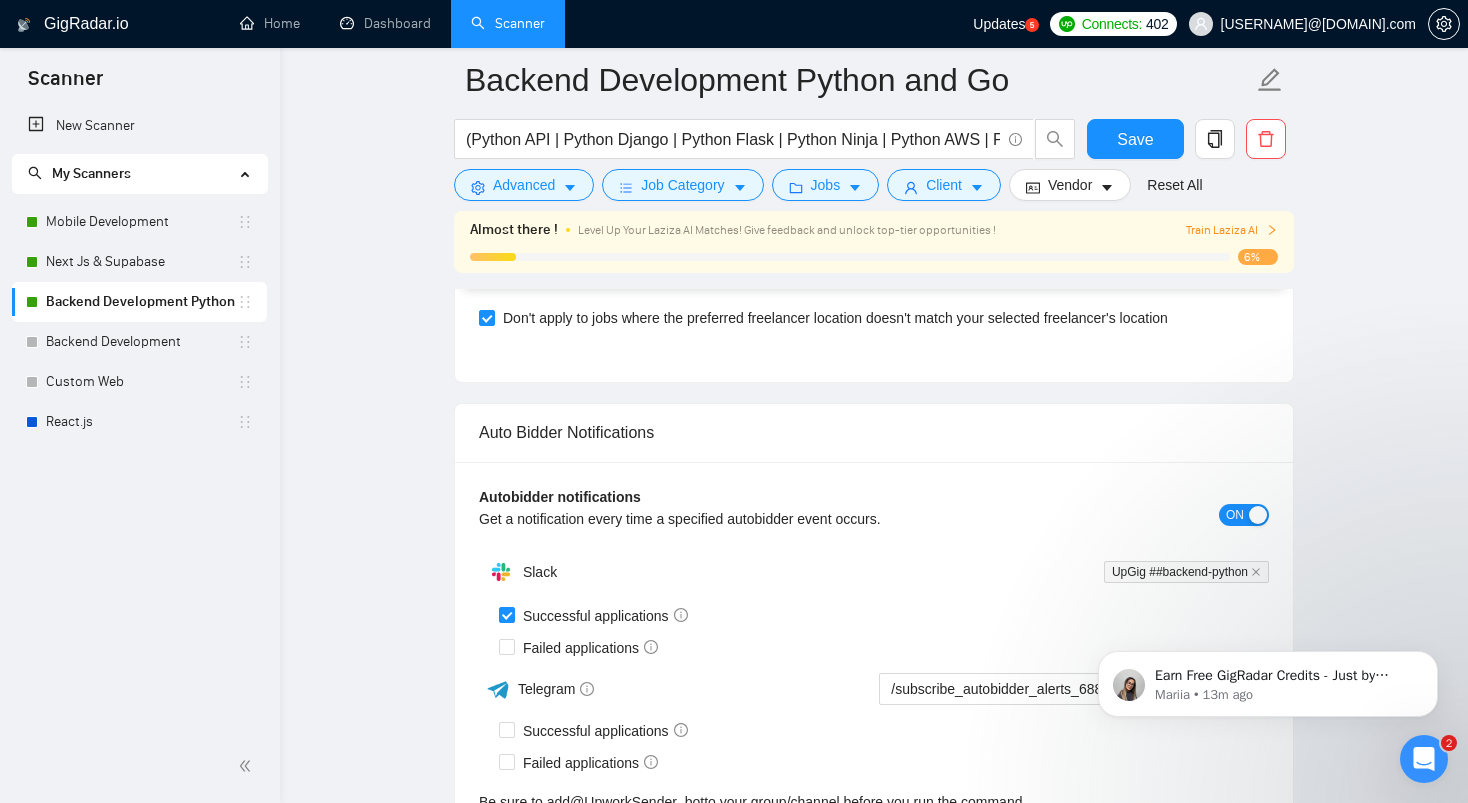 type 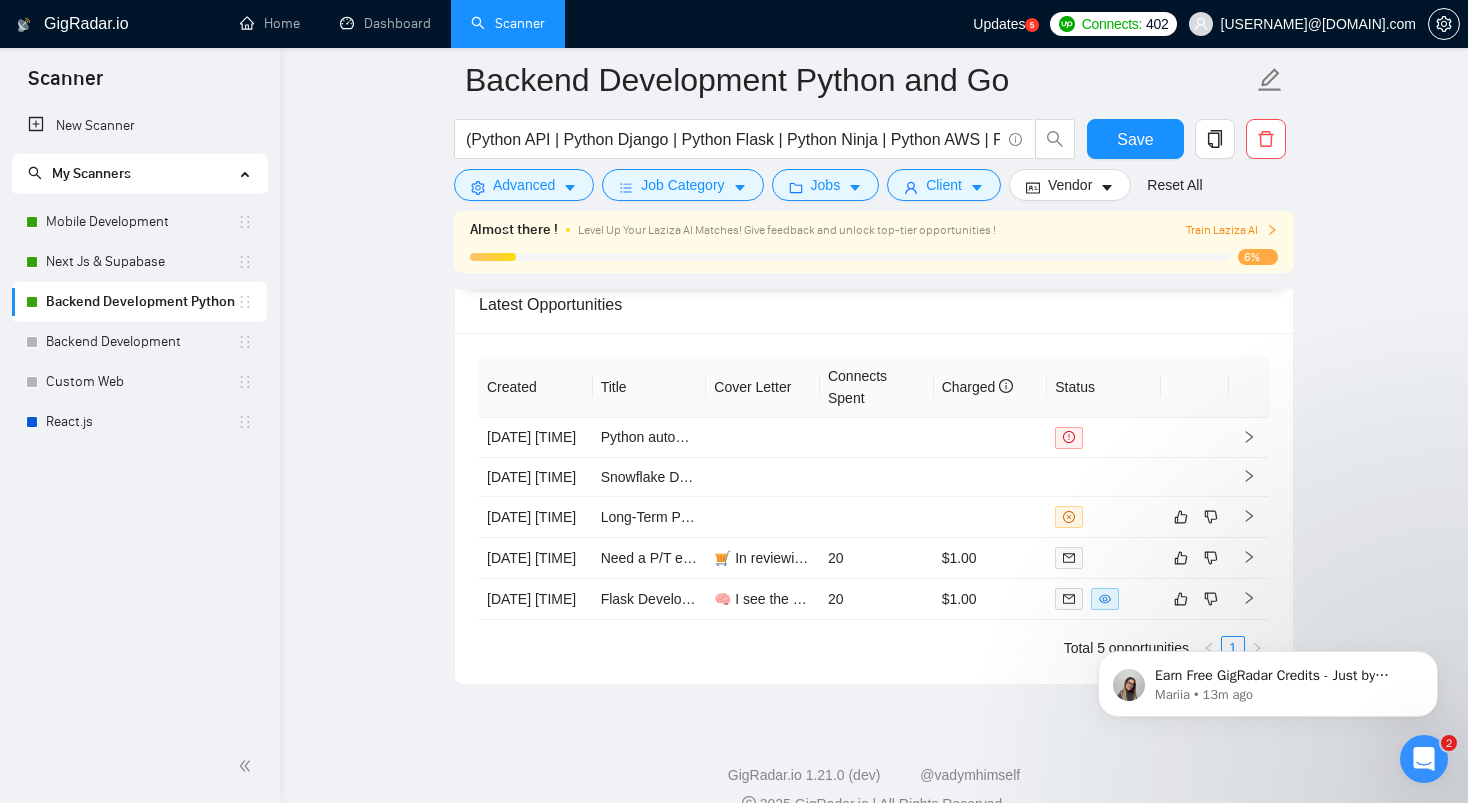 scroll, scrollTop: 4680, scrollLeft: 0, axis: vertical 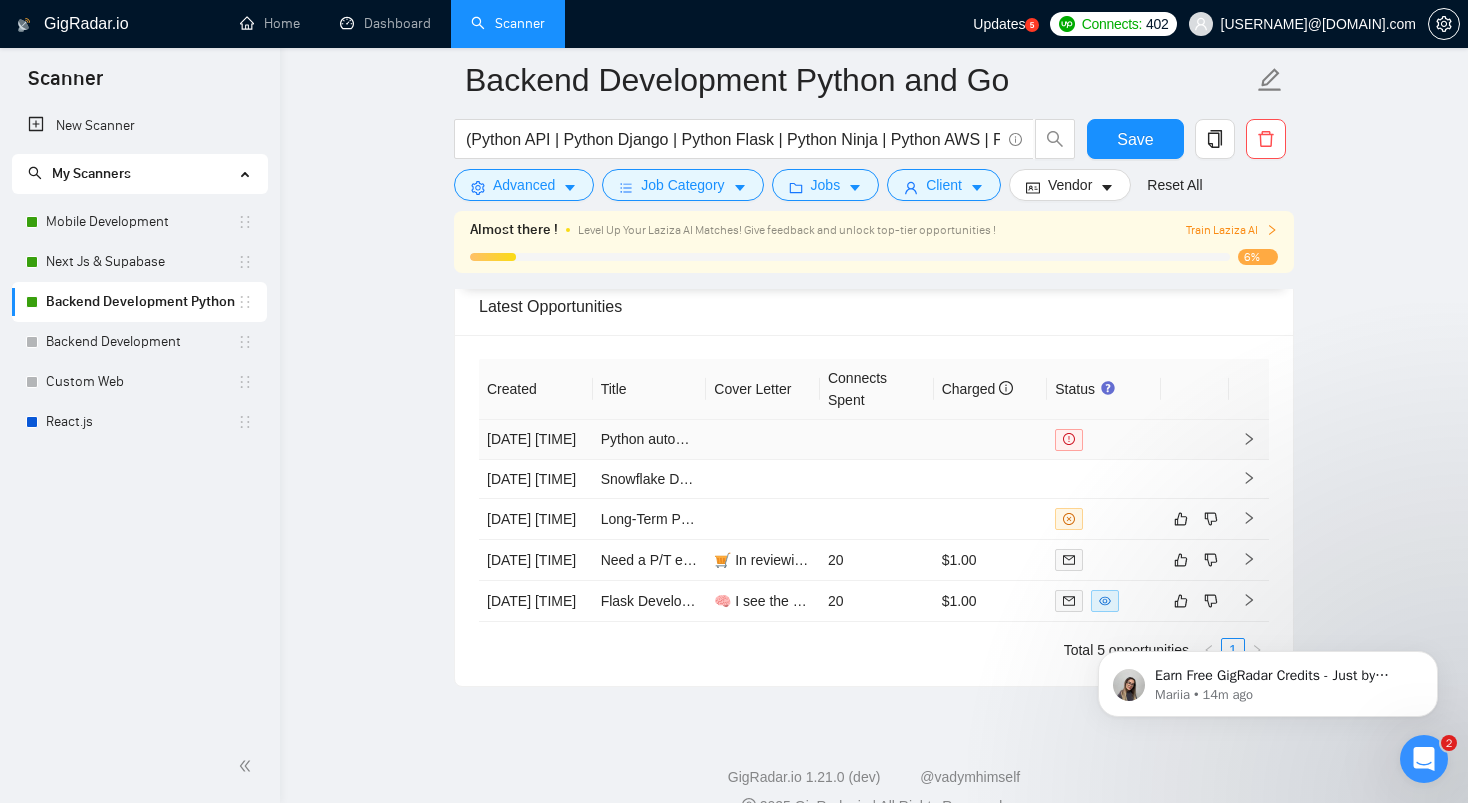 click on "[DATE] [TIME]" at bounding box center (536, 440) 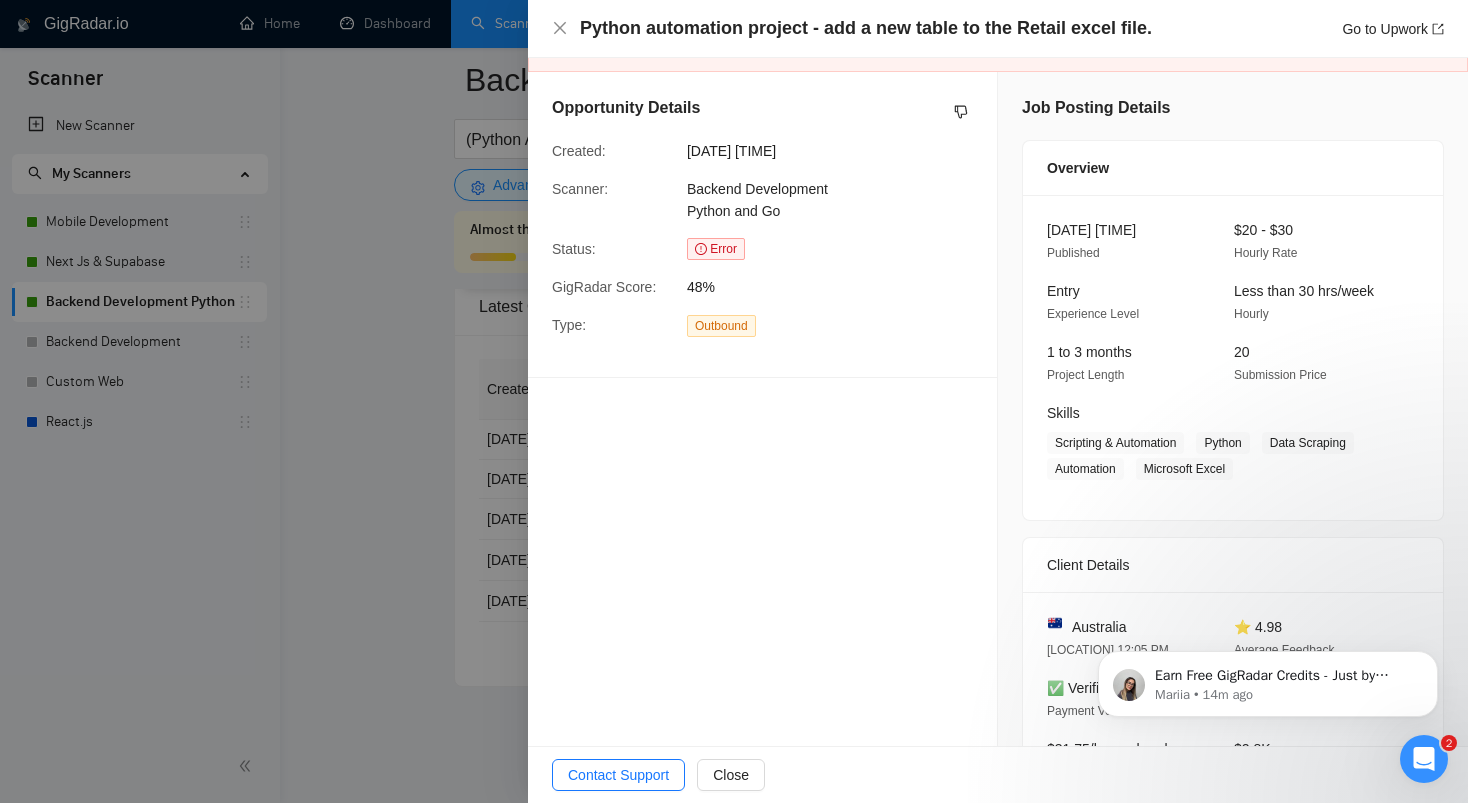 scroll, scrollTop: 104, scrollLeft: 0, axis: vertical 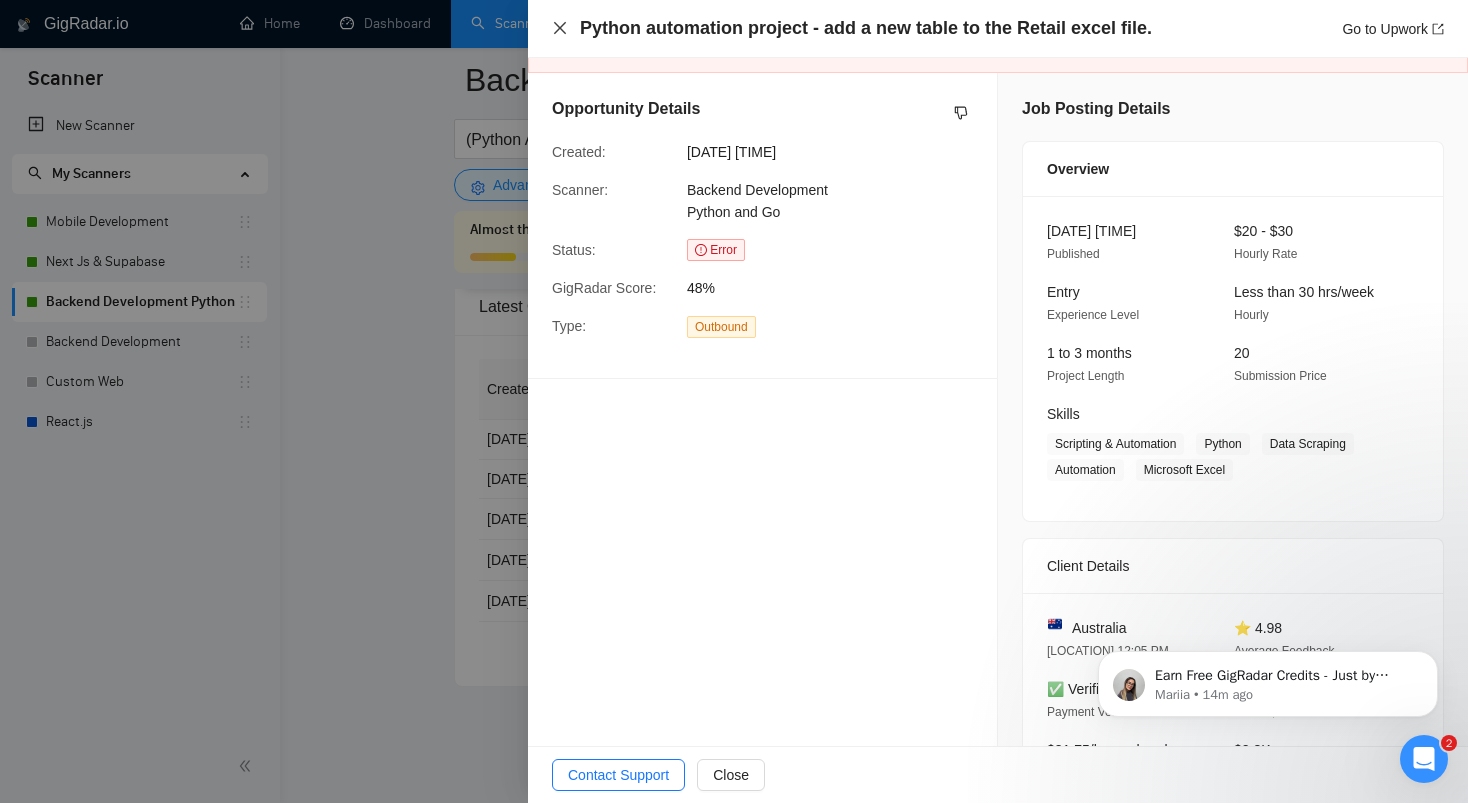 click 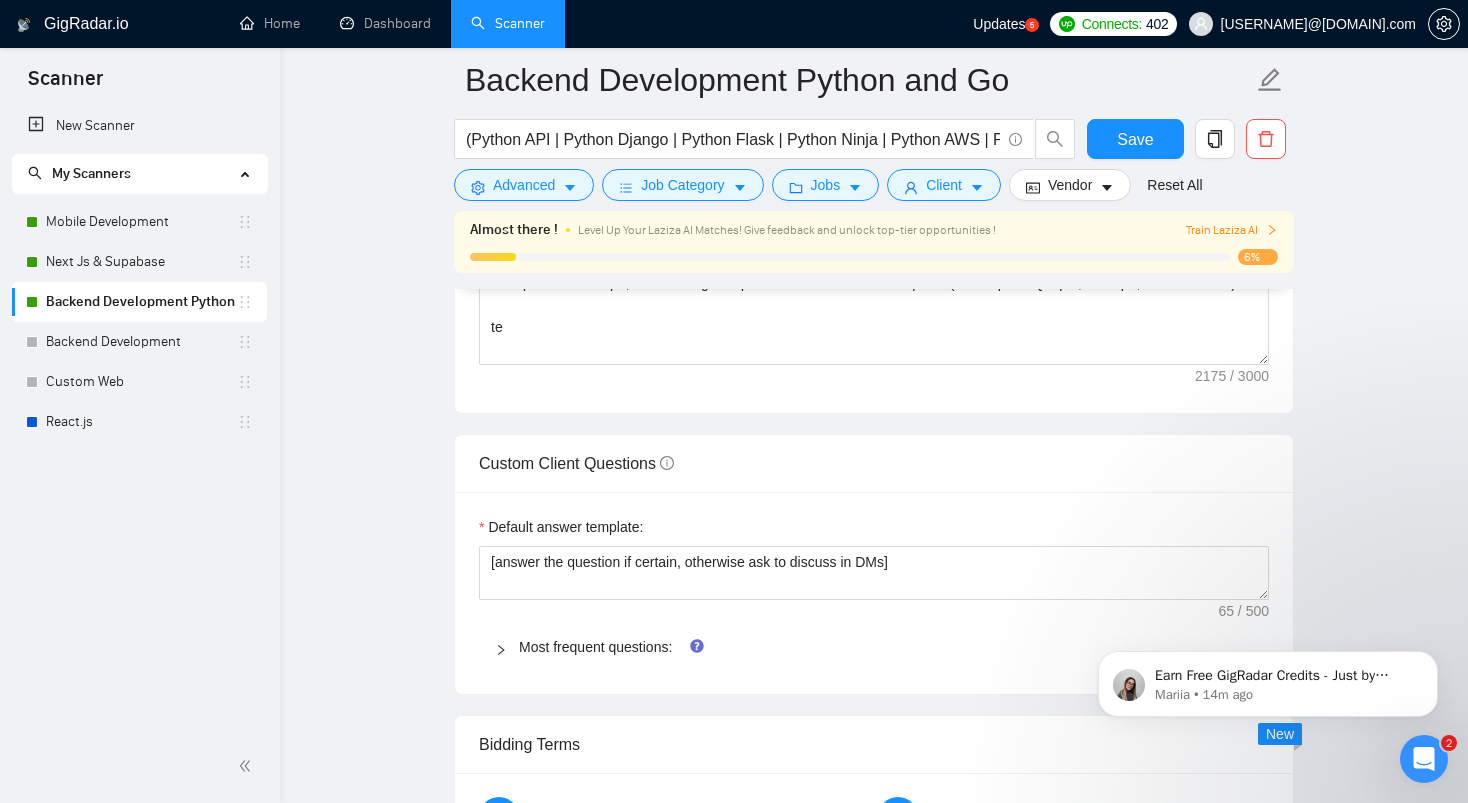 scroll, scrollTop: 1831, scrollLeft: 0, axis: vertical 